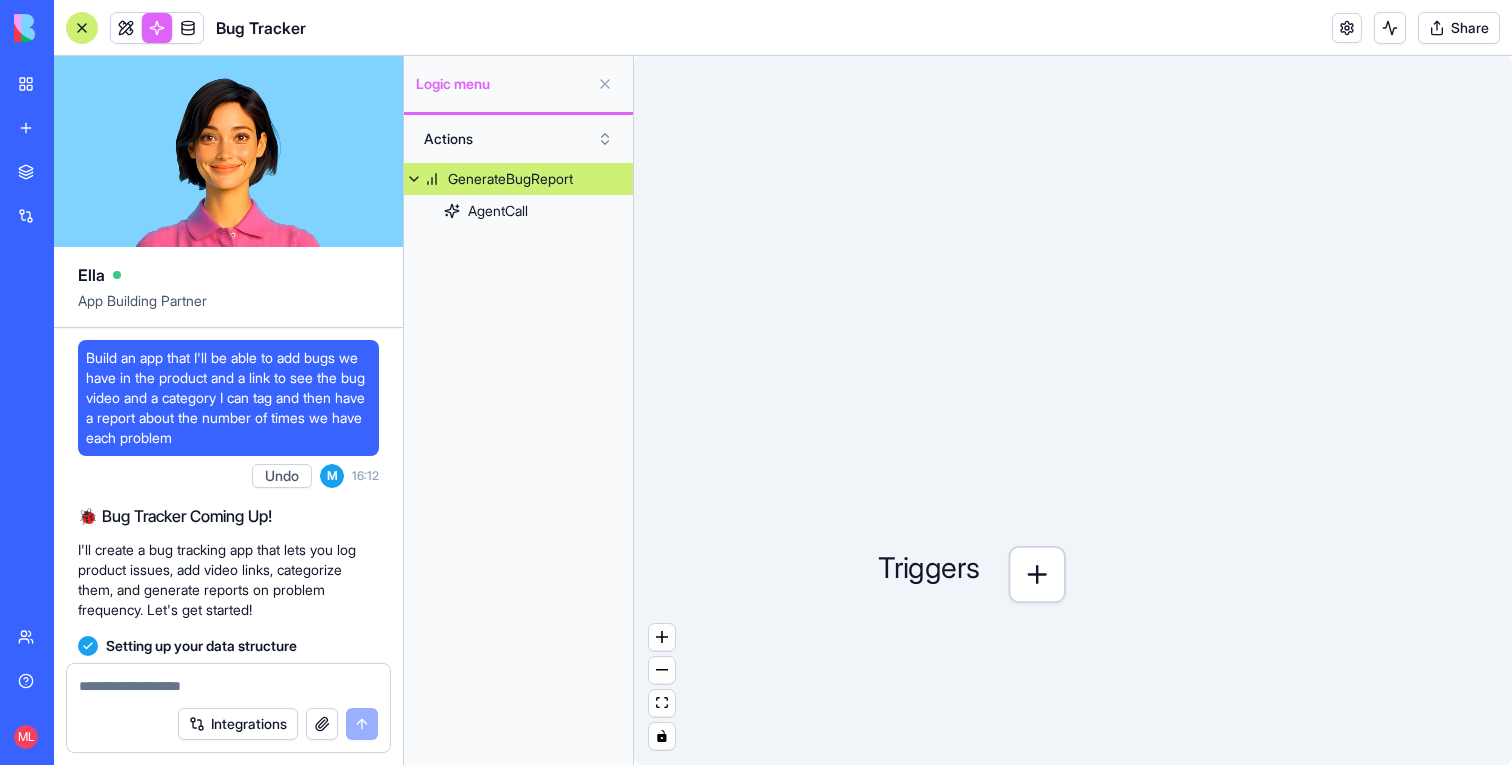 scroll, scrollTop: 0, scrollLeft: 0, axis: both 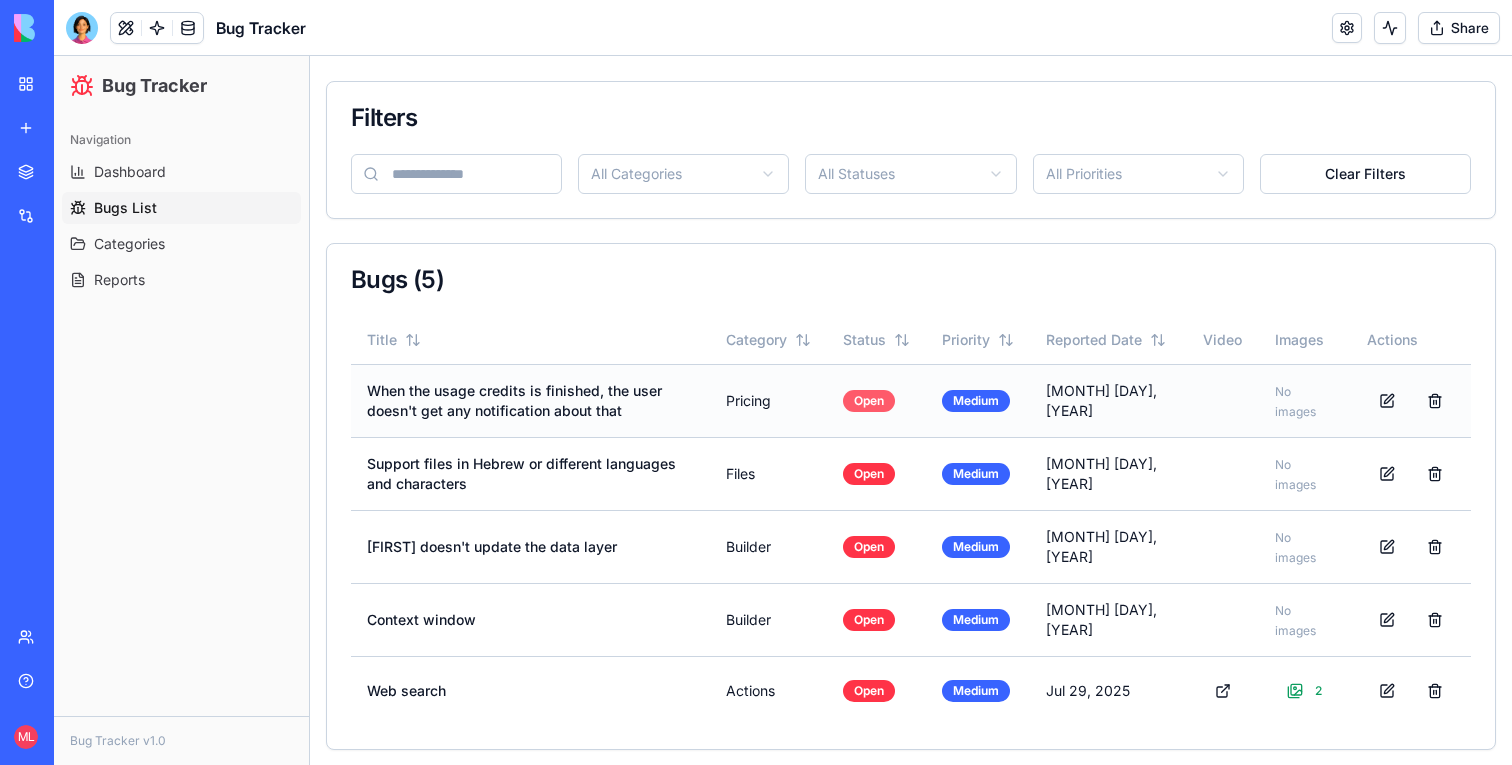 click on "Open" at bounding box center [869, 401] 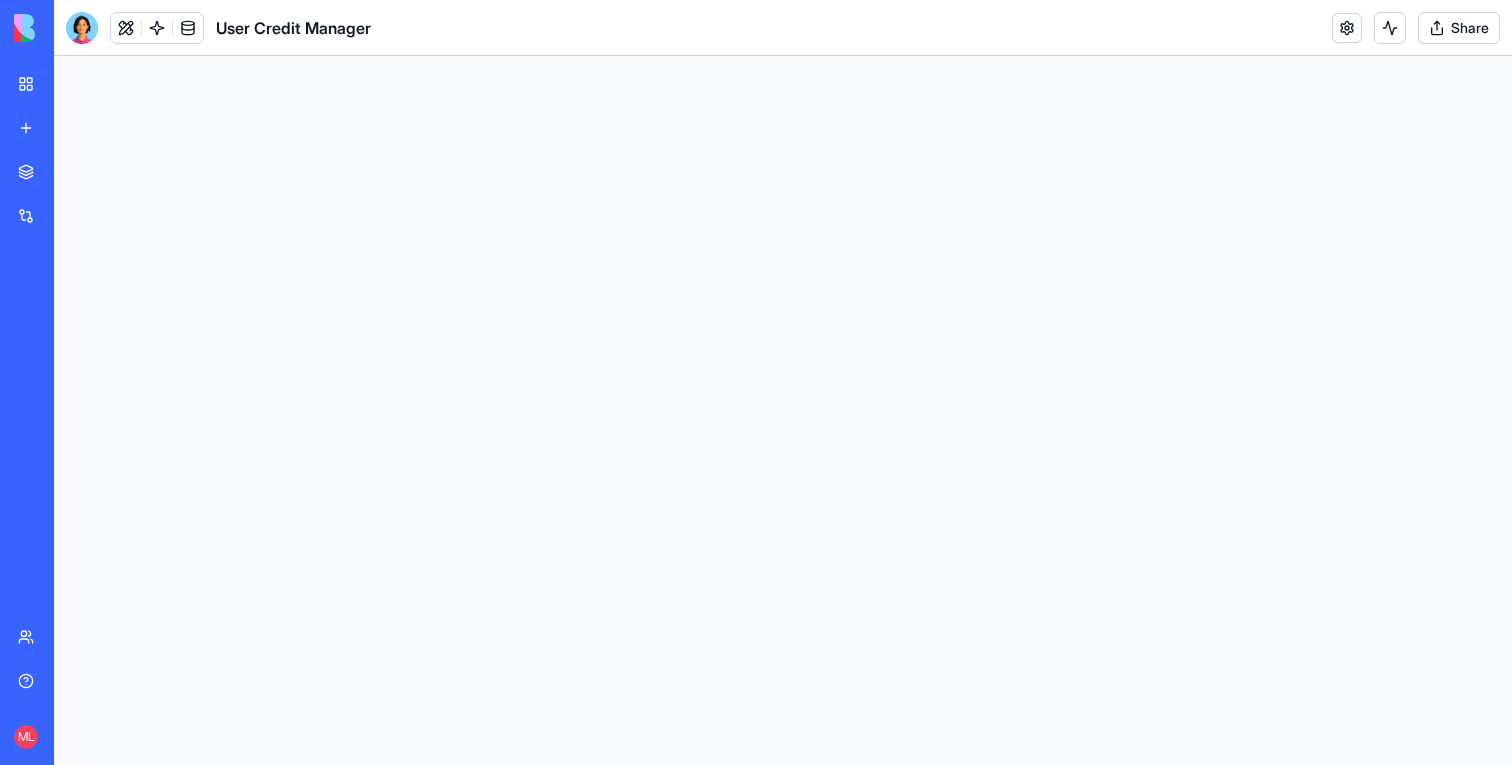 scroll, scrollTop: 0, scrollLeft: 0, axis: both 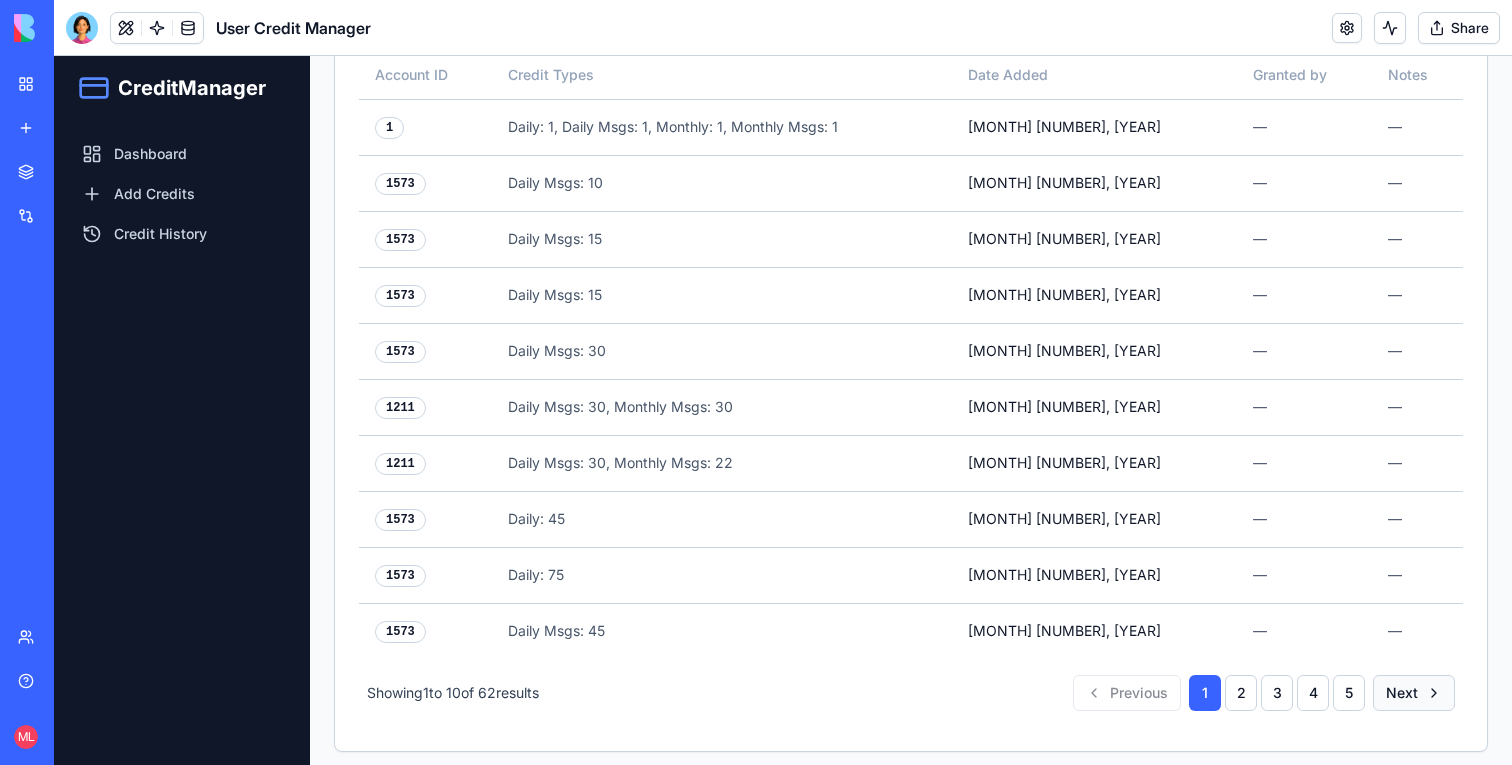 click on "Next" at bounding box center [1414, 693] 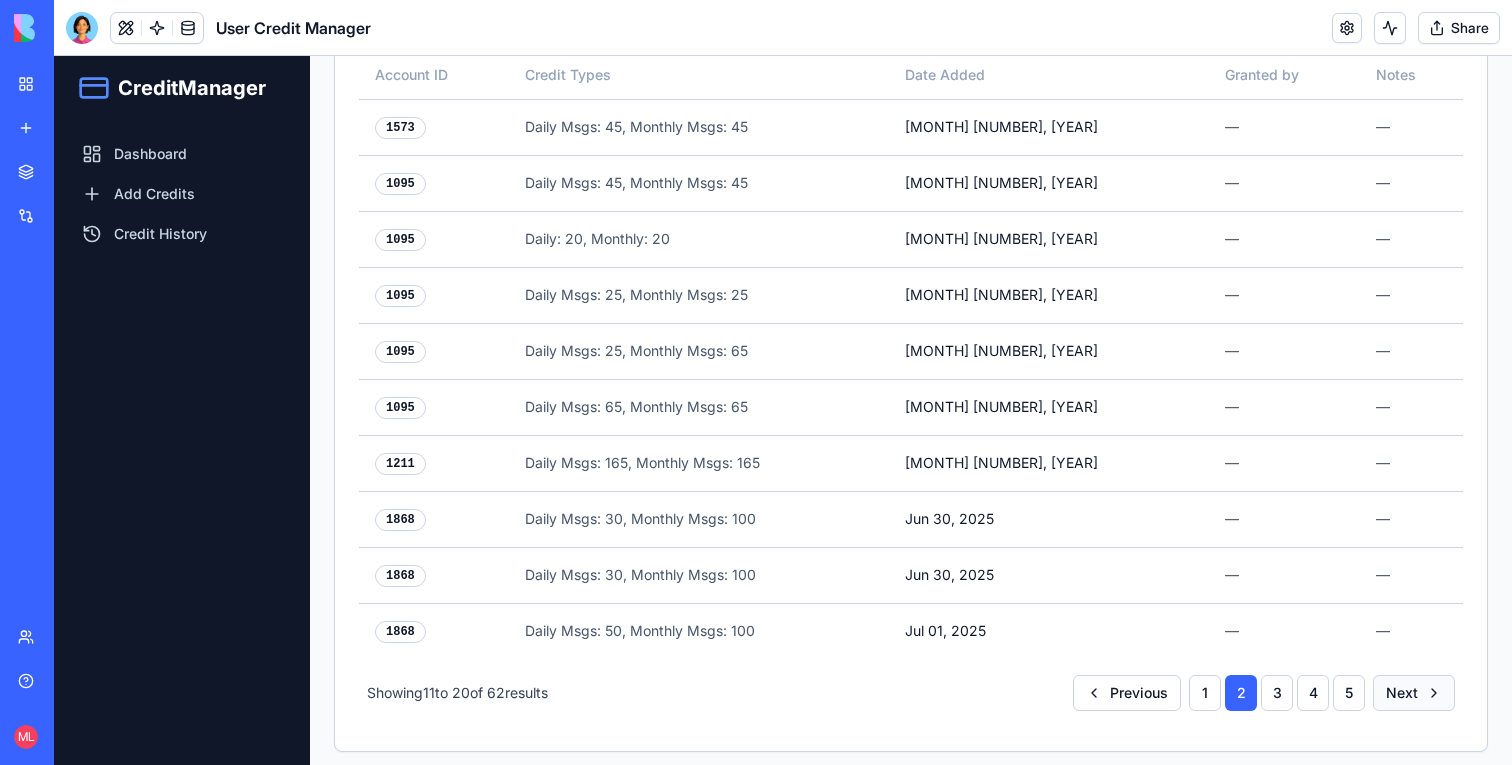 click on "Next" at bounding box center (1414, 693) 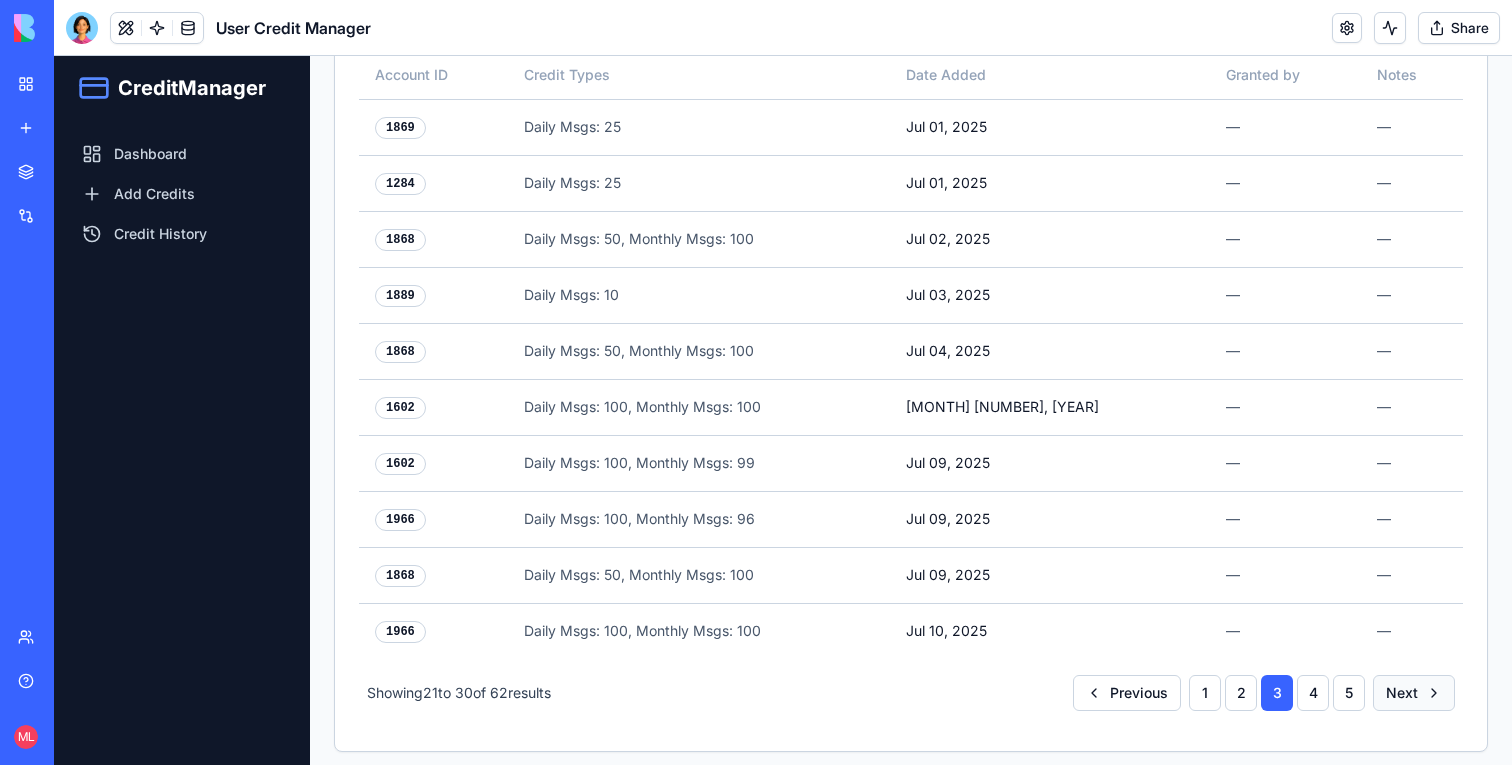 click on "Next" at bounding box center (1414, 693) 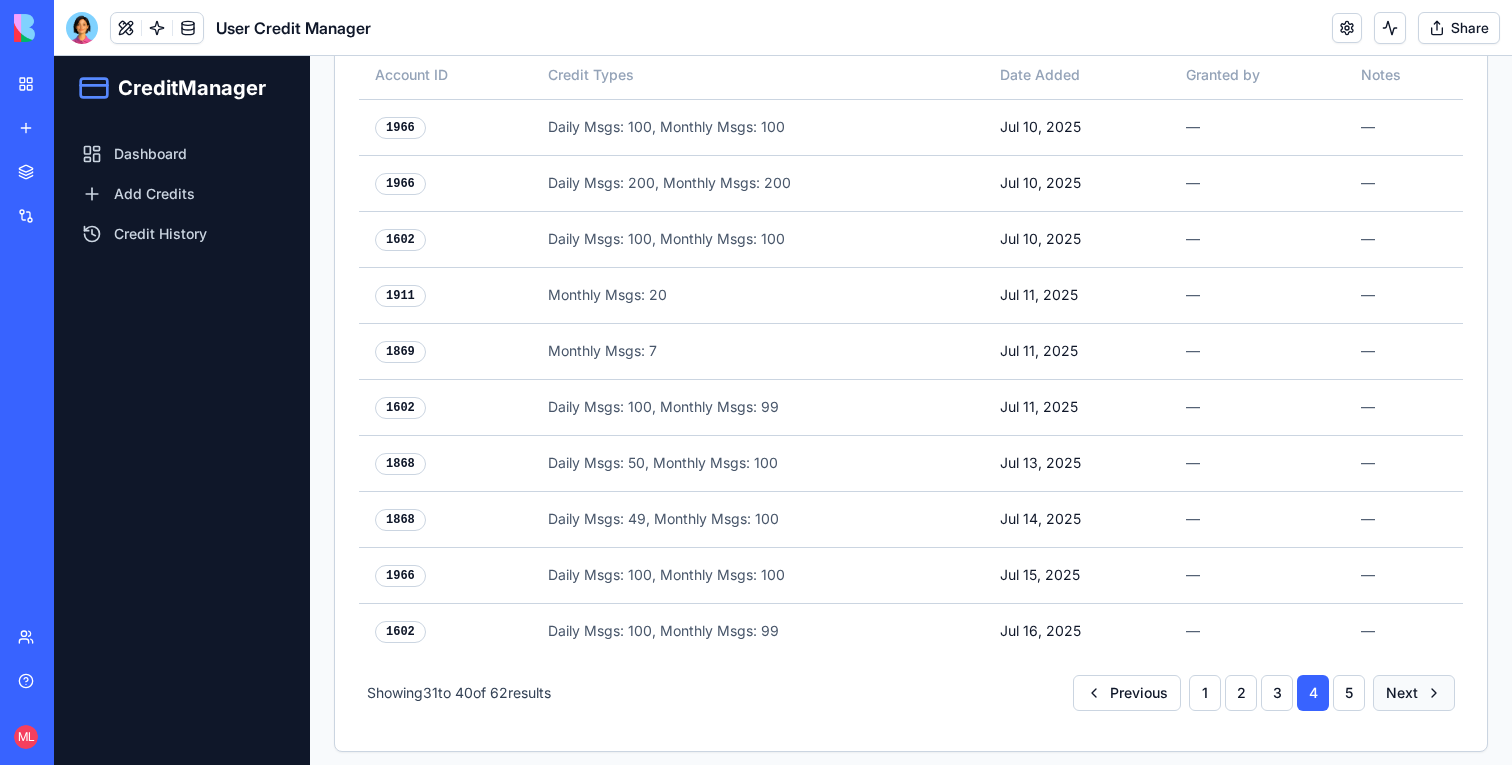 click on "Next" at bounding box center [1414, 693] 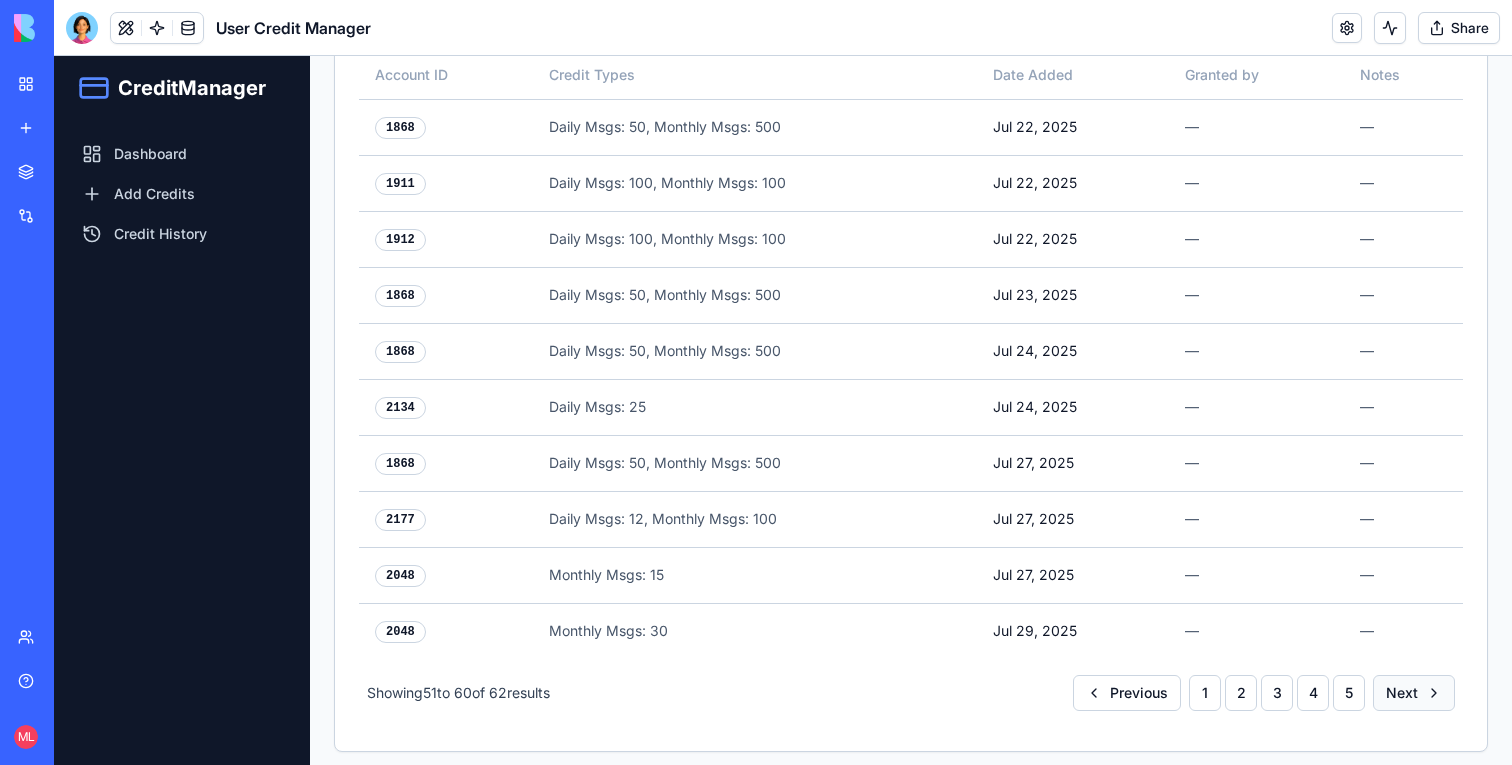 click on "Next" at bounding box center [1414, 693] 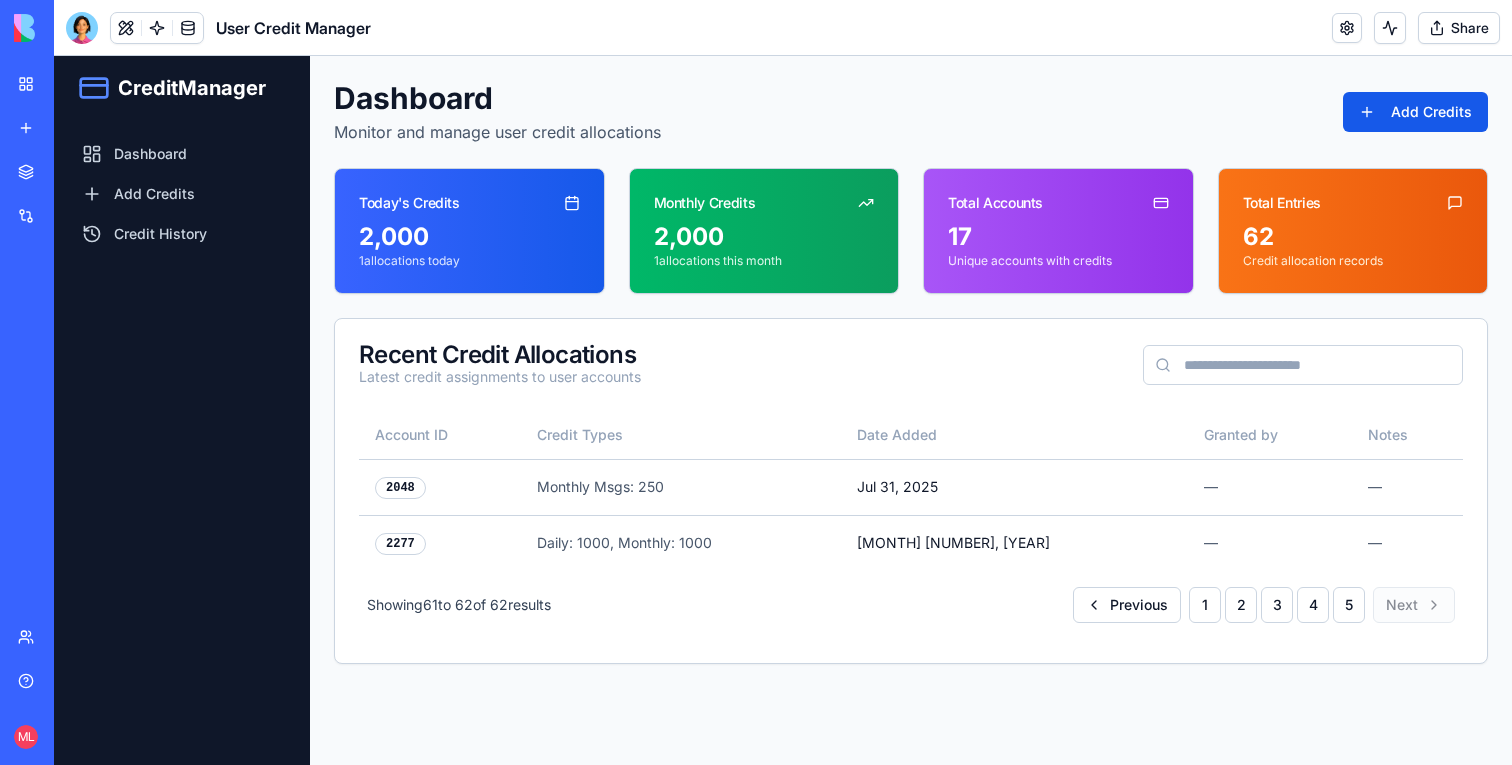scroll, scrollTop: 0, scrollLeft: 0, axis: both 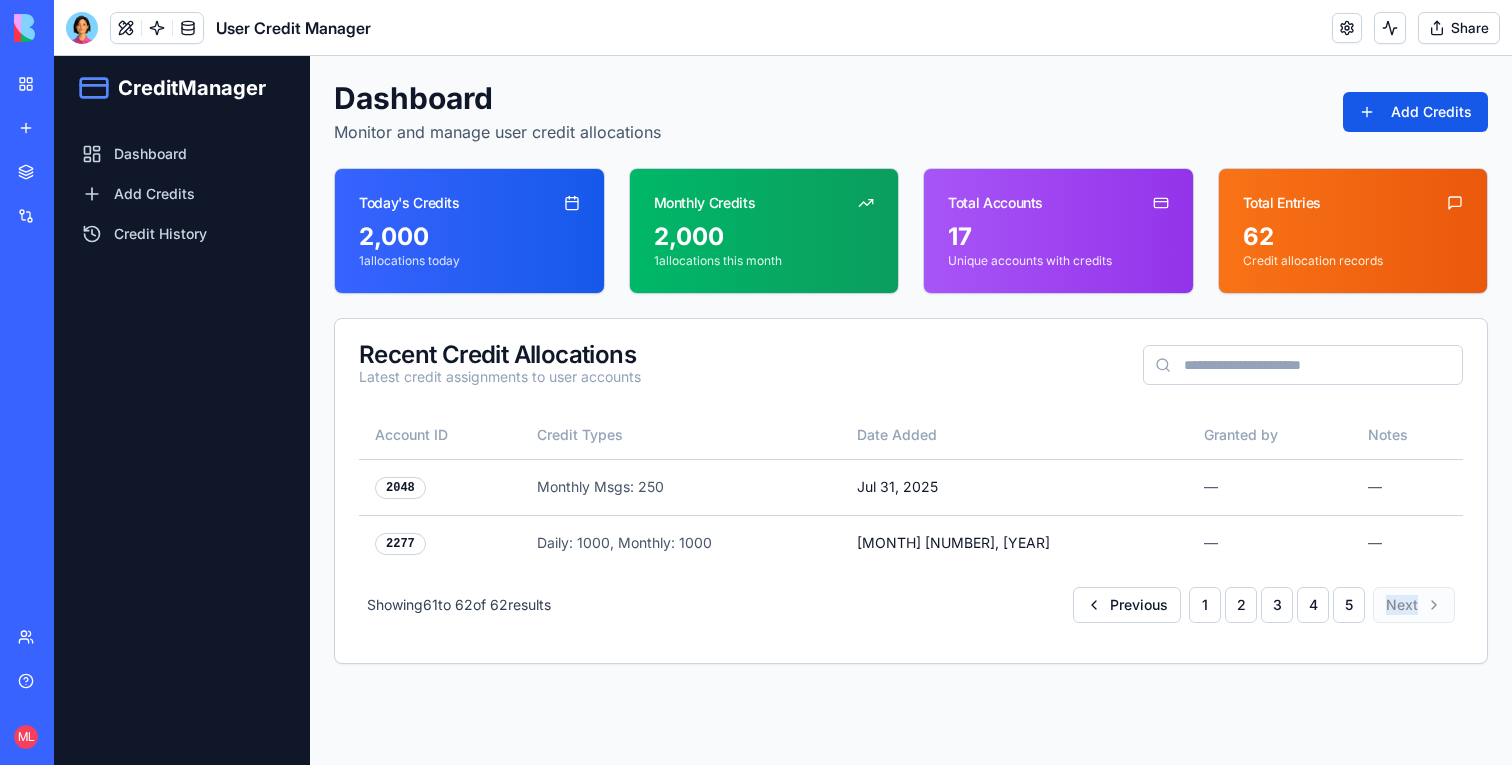 click on "Dashboard Monitor and manage user credit allocations Add Credits Today's Credits [NUMBER] allocations today Monthly Credits [NUMBER] allocations this month Total Accounts [NUMBER] Unique accounts with credits Total Entries [NUMBER] Credit allocation records Recent Credit Allocations Latest credit assignments to user accounts Account ID Credit Types Date Added Granted by Notes [NUMBER] Monthly Msgs: [NUMBER] [MONTH] [NUMBER], [YEAR] — — [NUMBER] Daily: [NUMBER], Monthly: [NUMBER] [MONTH] [NUMBER], [YEAR] — — Showing [NUMBER] to [NUMBER] of [NUMBER] results Previous 1 2 3 4 5 Next" at bounding box center [911, 410] 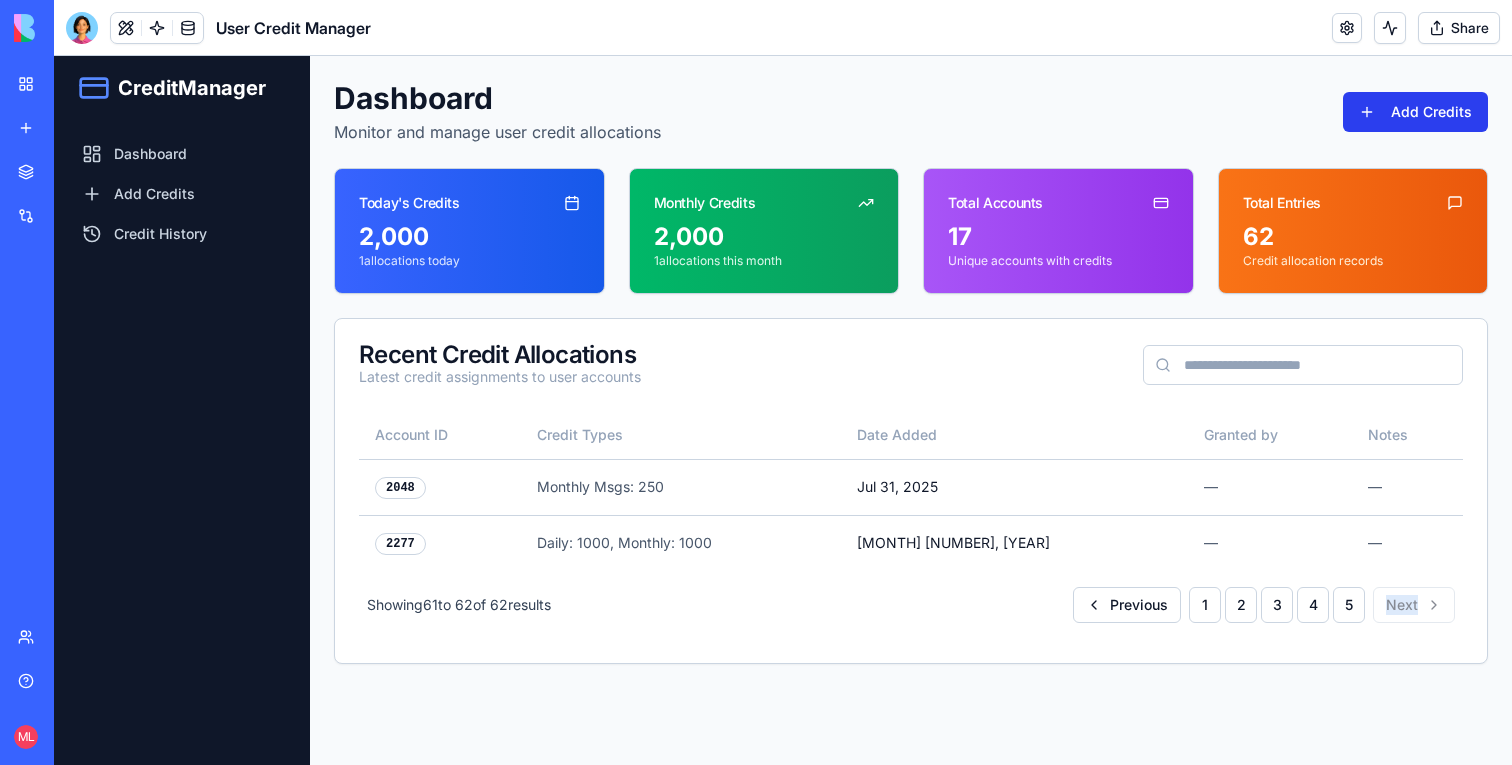 click on "Add Credits" at bounding box center [1415, 112] 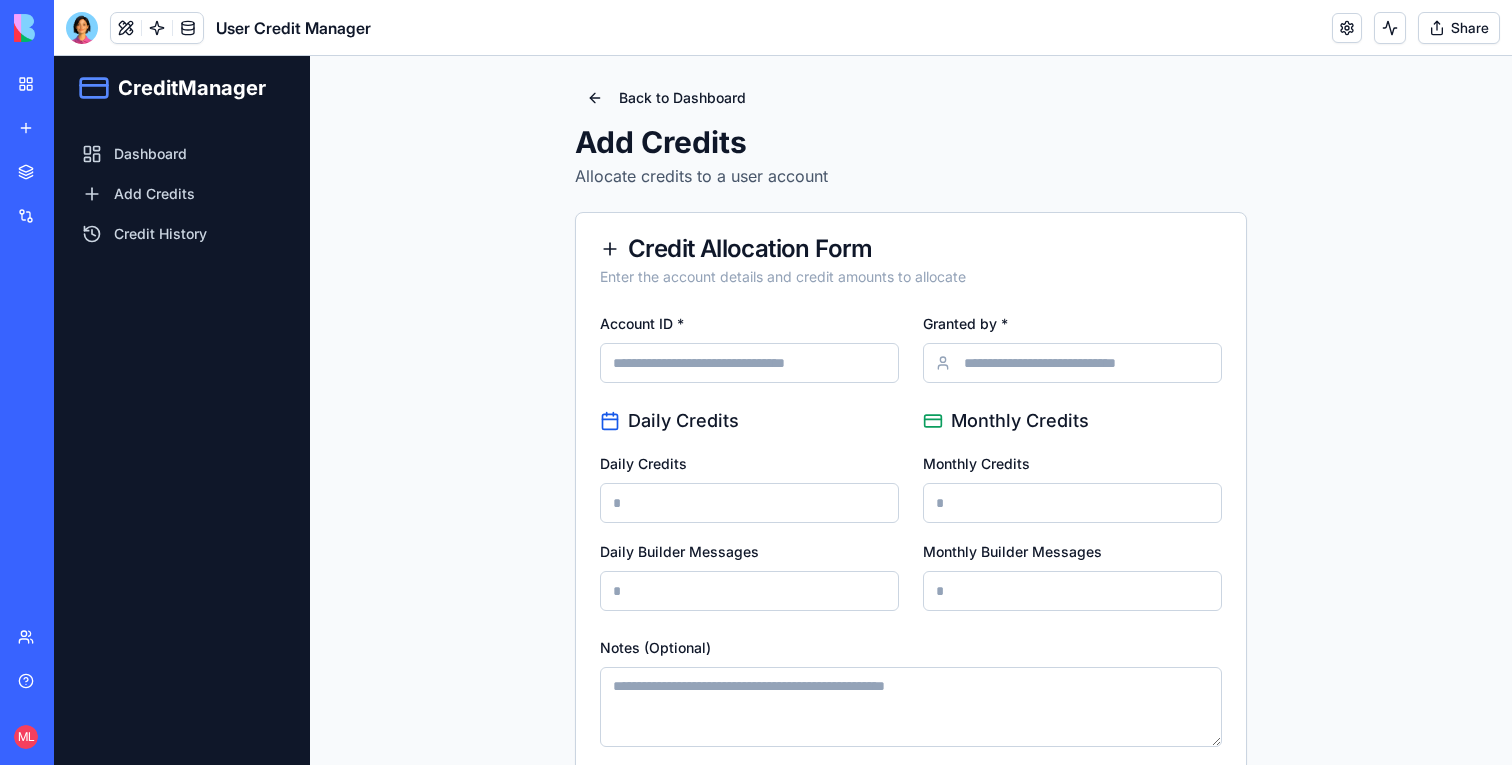 click on "Account ID *" at bounding box center (749, 363) 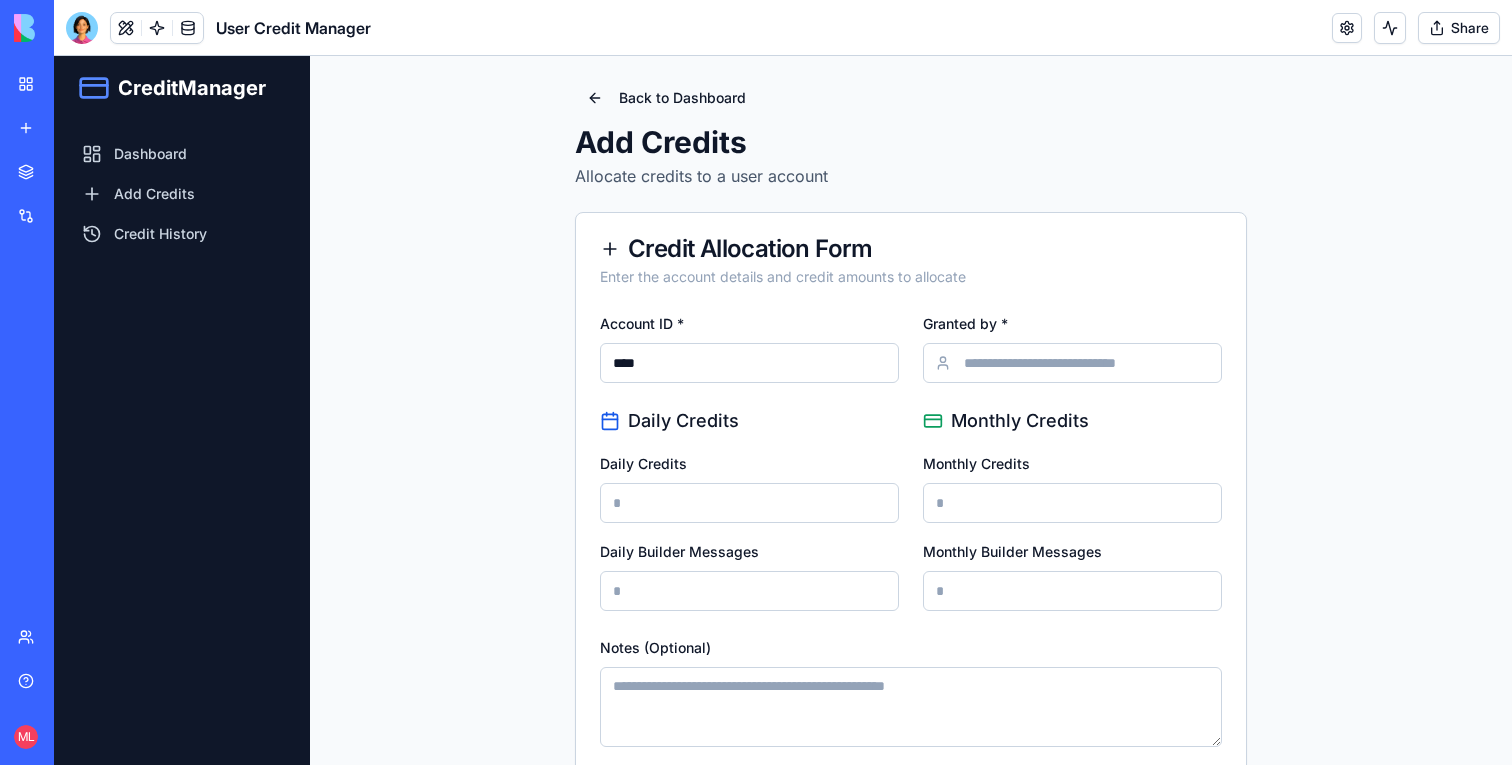 type on "****" 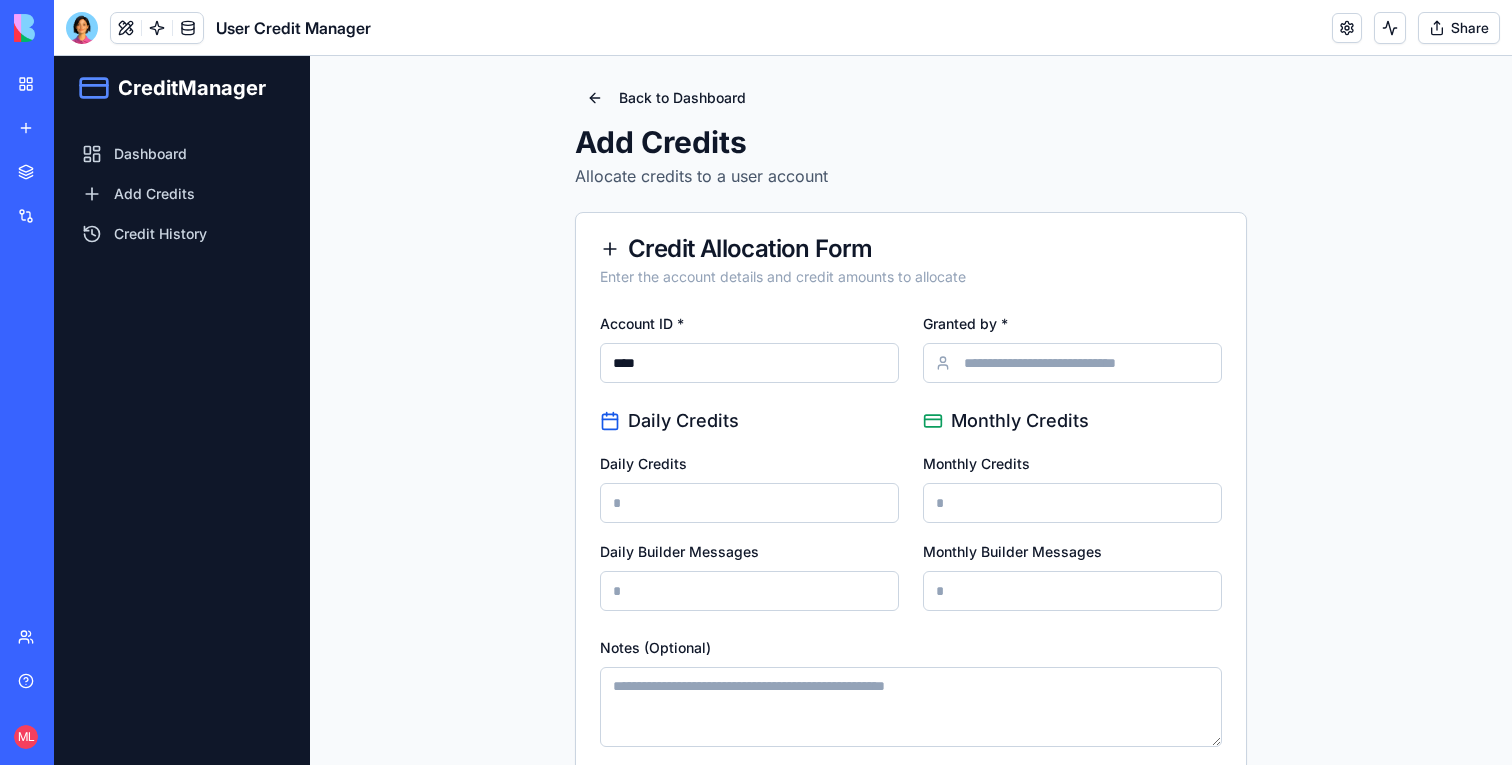 type on "**" 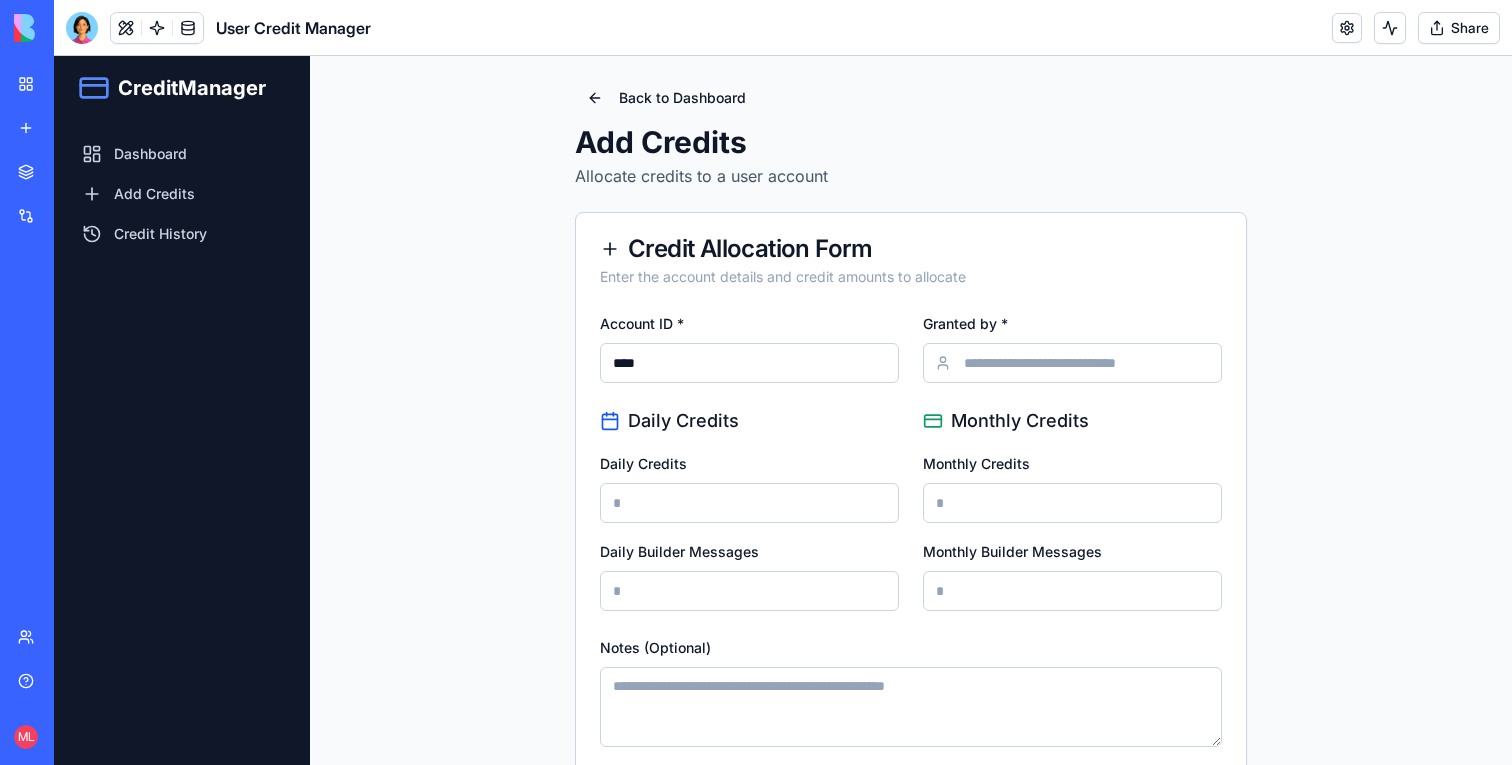 click on "Monthly Builder Messages" at bounding box center (1072, 591) 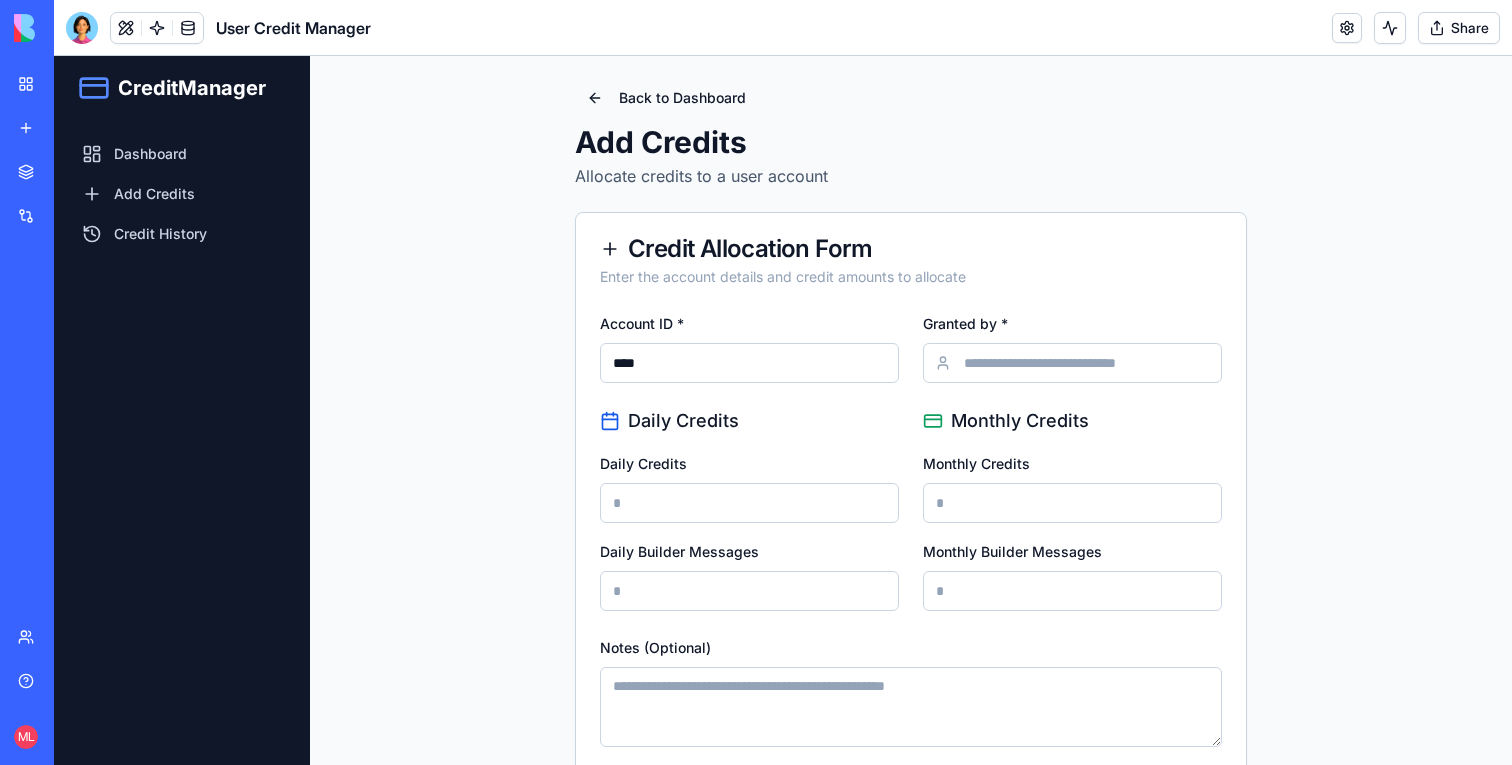 type on "**" 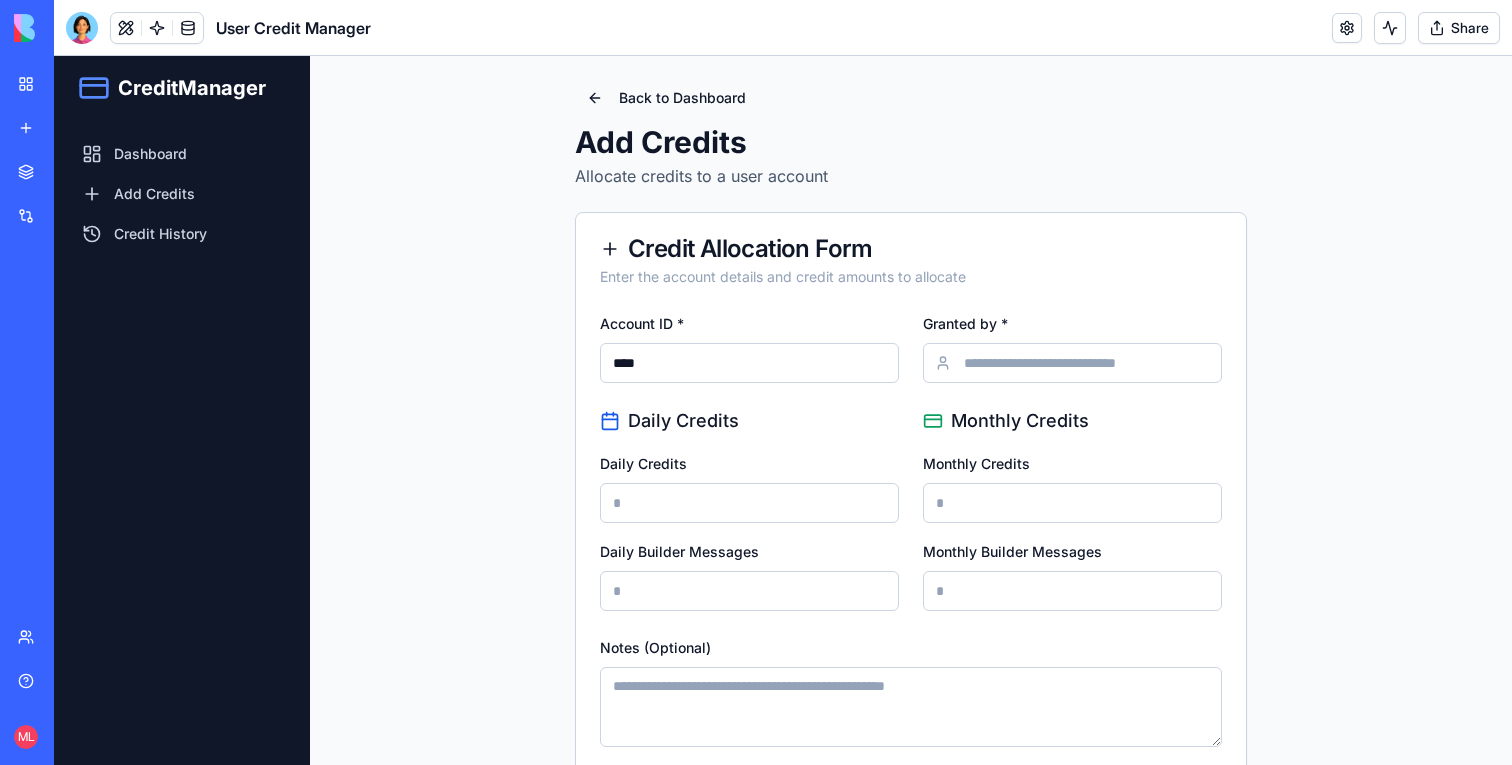 click on "Granted by *" at bounding box center (1072, 363) 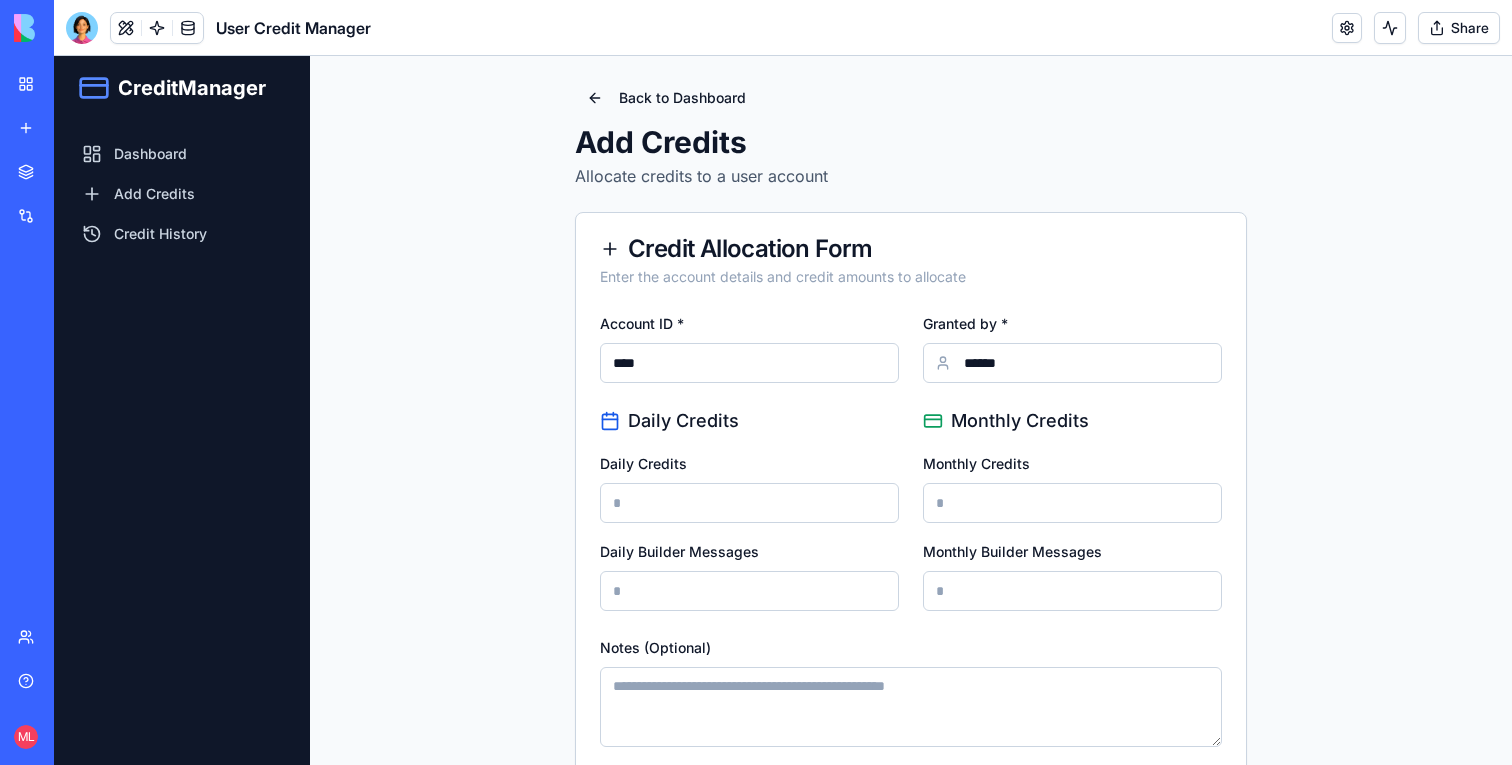 scroll, scrollTop: 111, scrollLeft: 0, axis: vertical 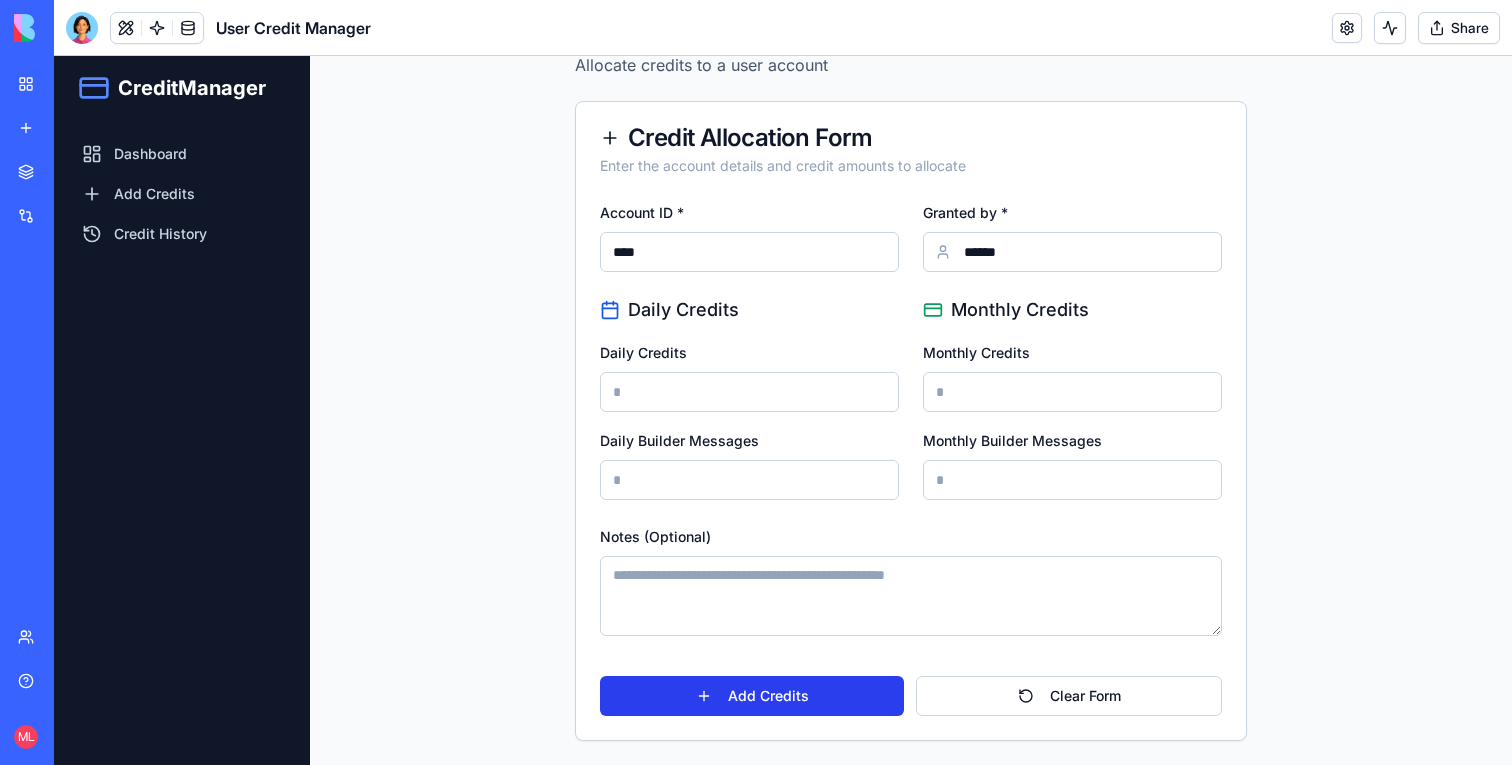 click on "Add Credits" at bounding box center (752, 696) 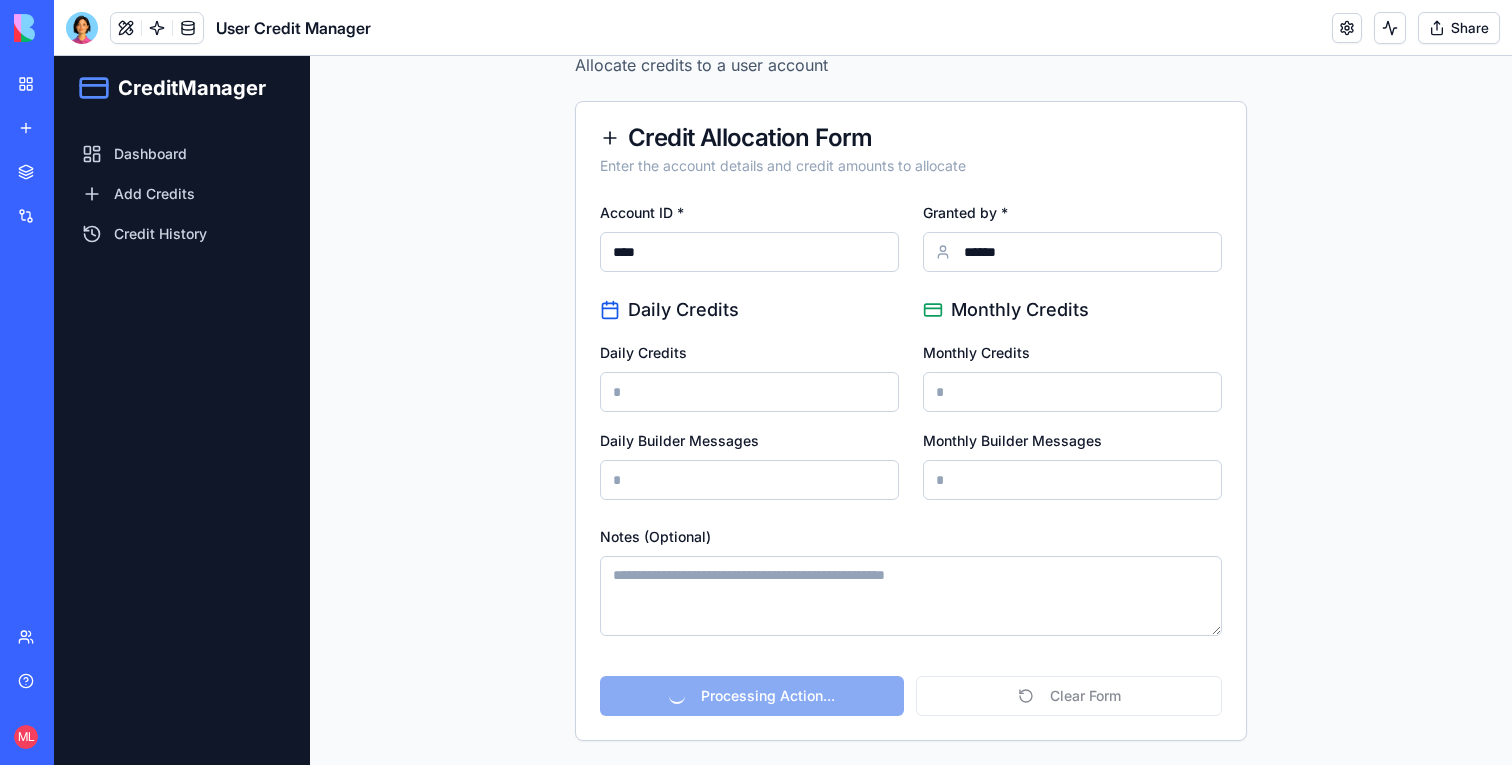 scroll, scrollTop: 0, scrollLeft: 0, axis: both 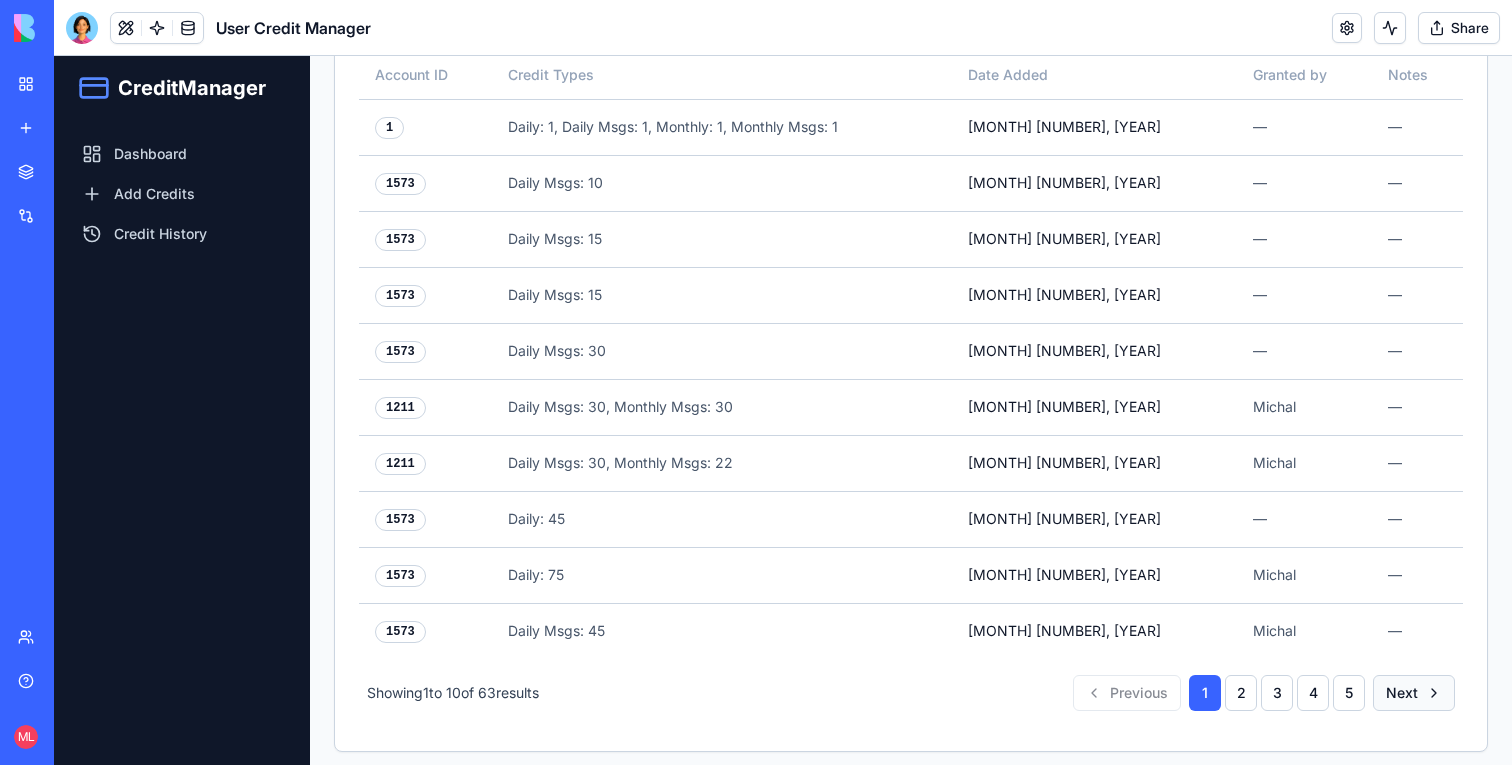 click on "Next" at bounding box center [1414, 693] 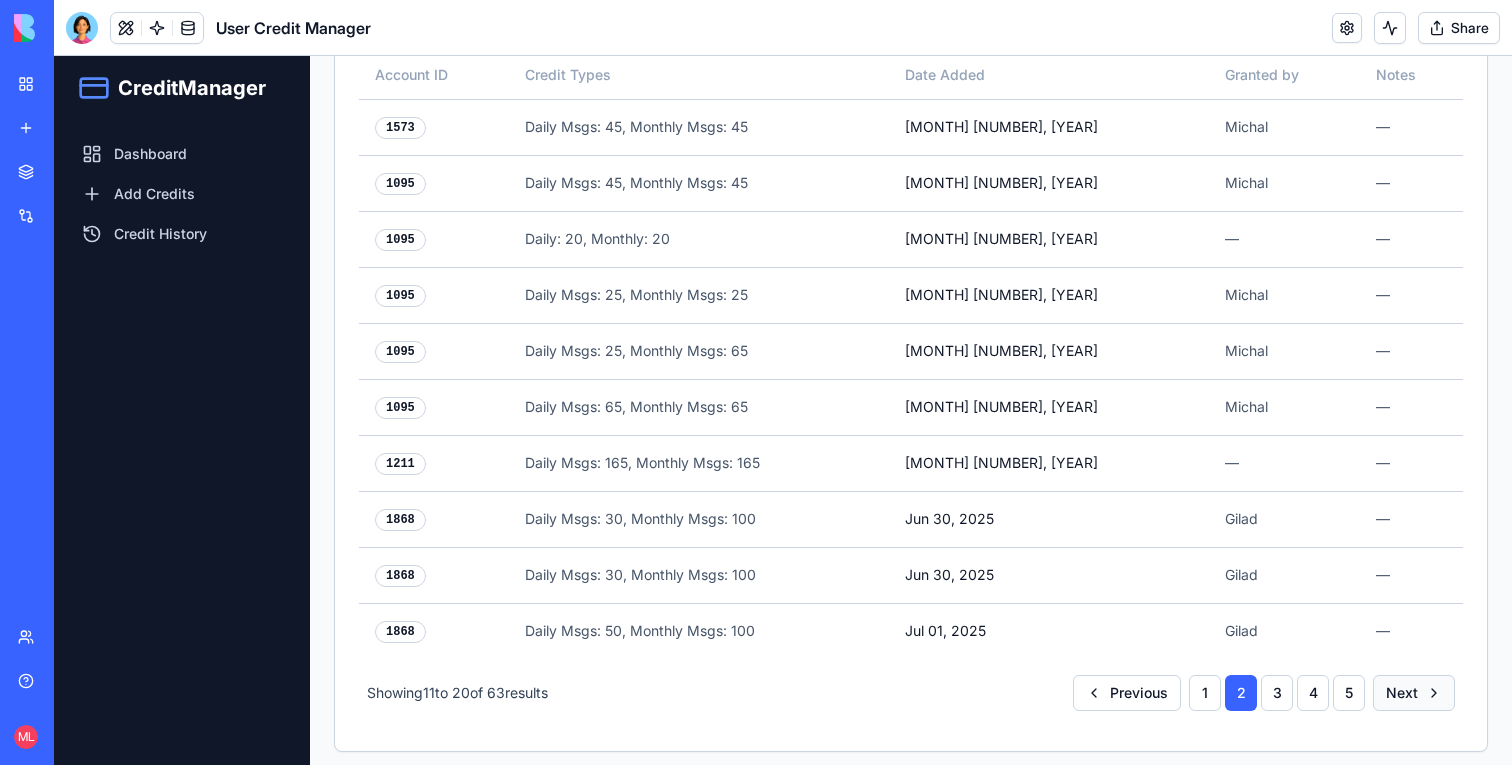 click on "Next" at bounding box center [1414, 693] 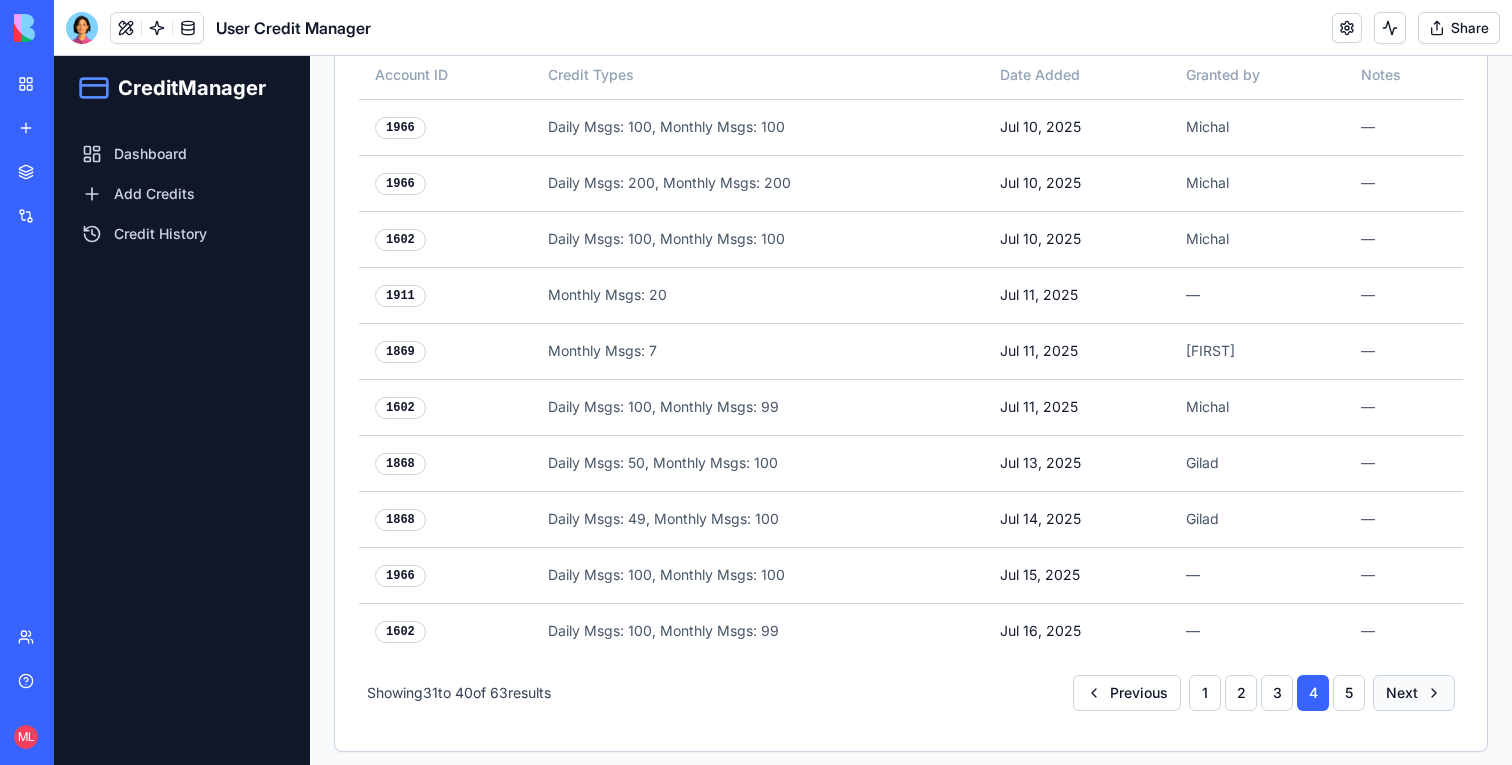 click on "Next" at bounding box center [1414, 693] 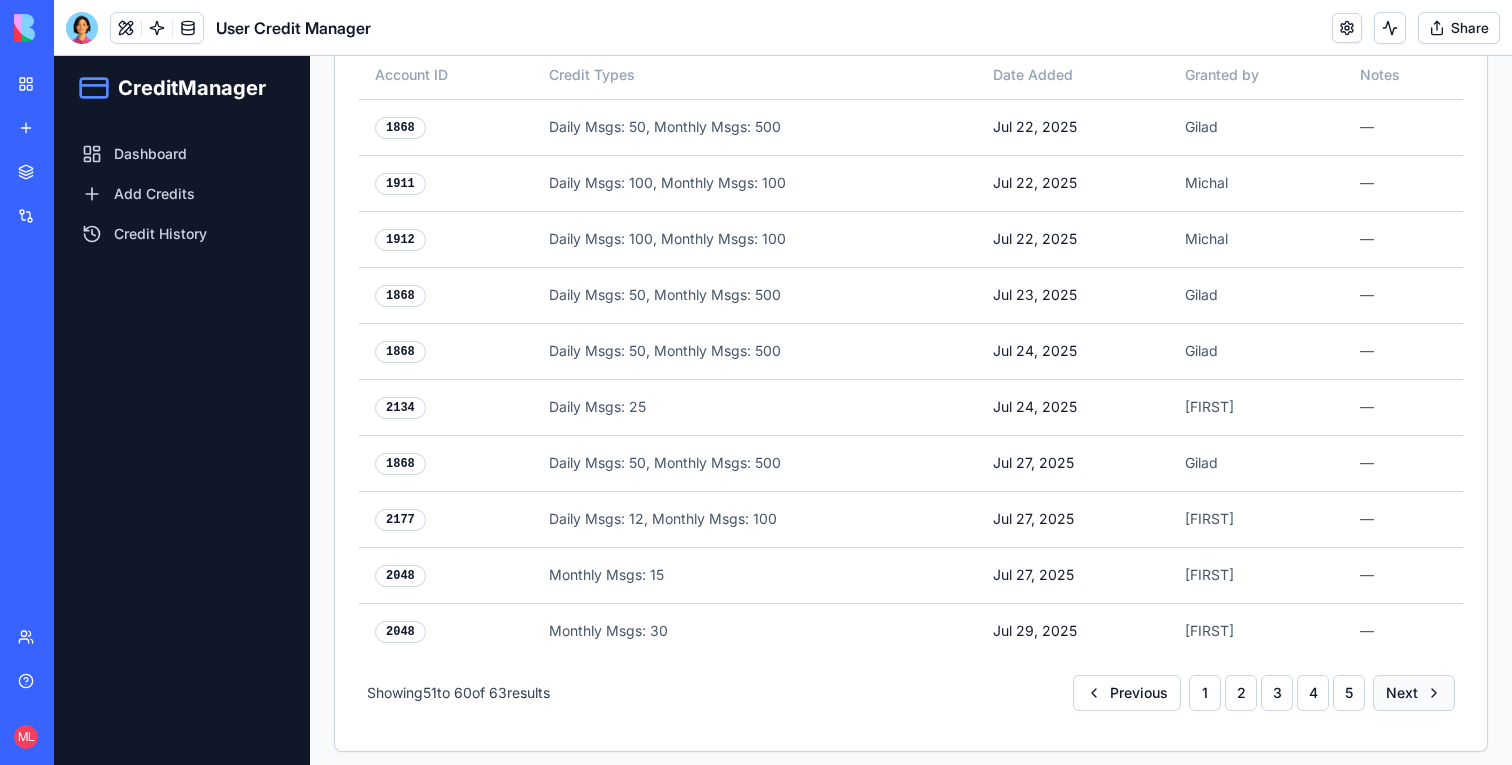 click on "Next" at bounding box center (1414, 693) 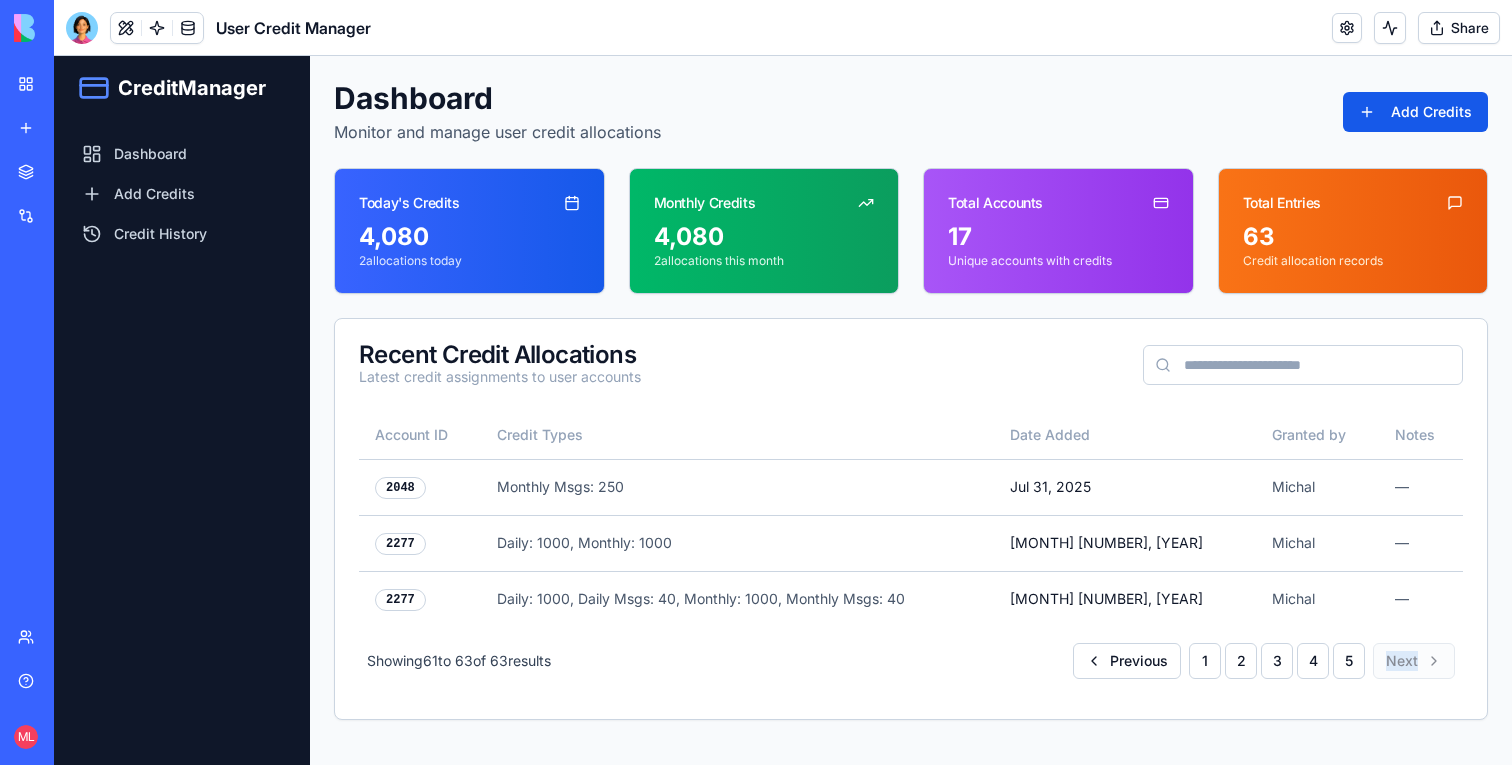click on "Previous 1 2 3 4 5 Next" at bounding box center [1264, 661] 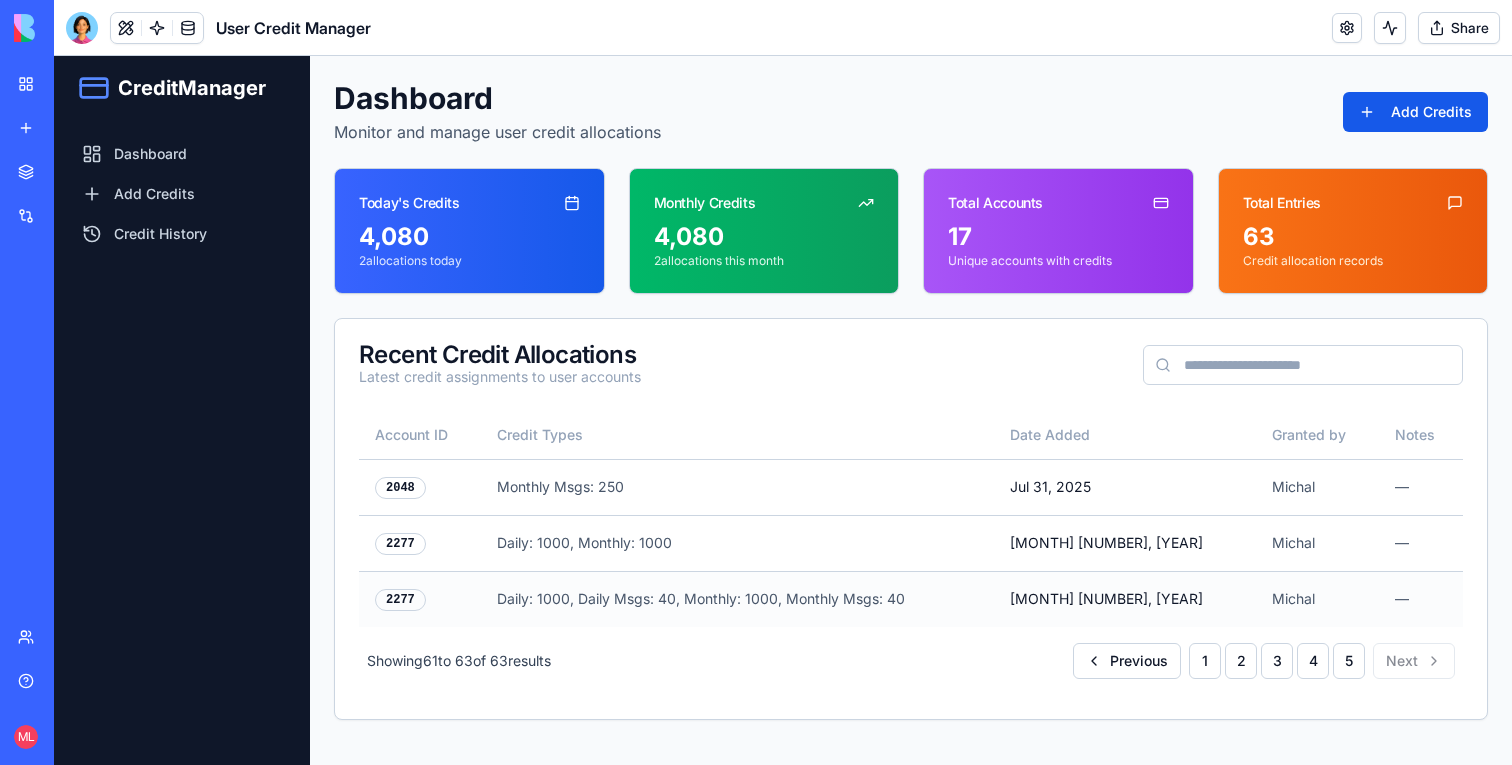 click on "—" at bounding box center (1421, 599) 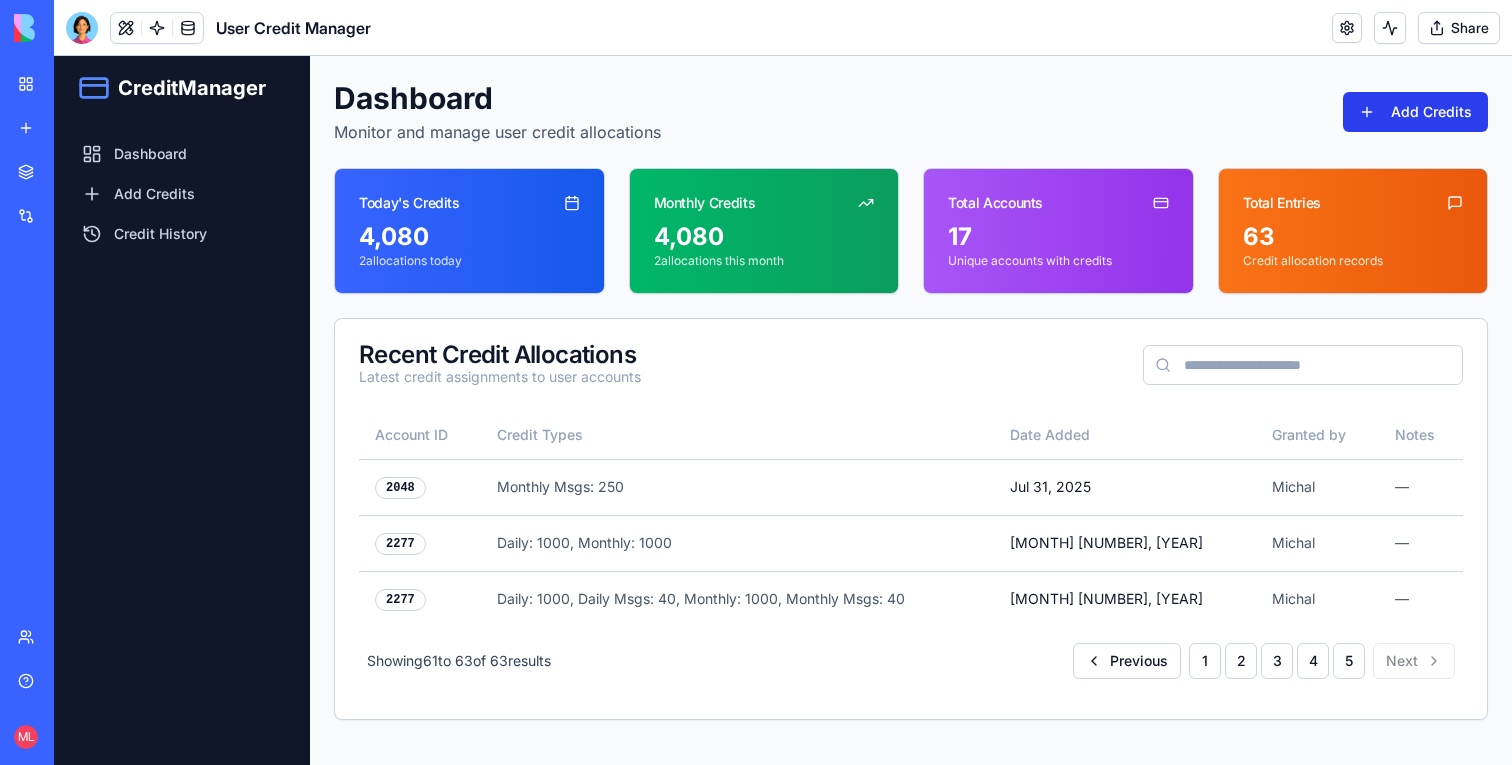 click on "Add Credits" at bounding box center (1415, 112) 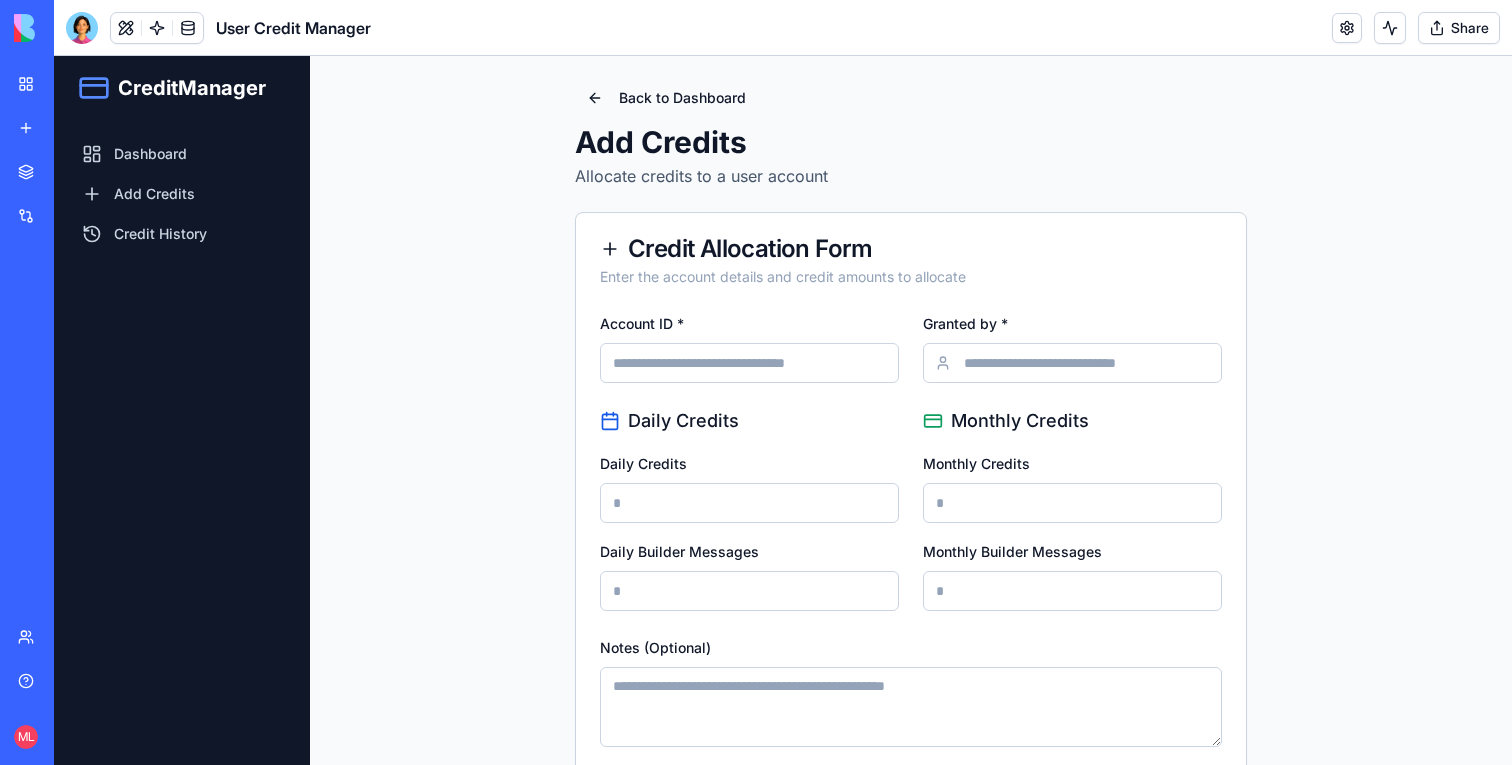 click on "Back to Dashboard Add Credits Allocate credits to a user account Credit Allocation Form Enter the account details and credit amounts to allocate Account ID * Granted by * Daily Credits Daily Credits Daily Builder Messages Monthly Credits Monthly Credits Monthly Builder Messages Notes (Optional) Add Credits Clear Form" at bounding box center (911, 466) 